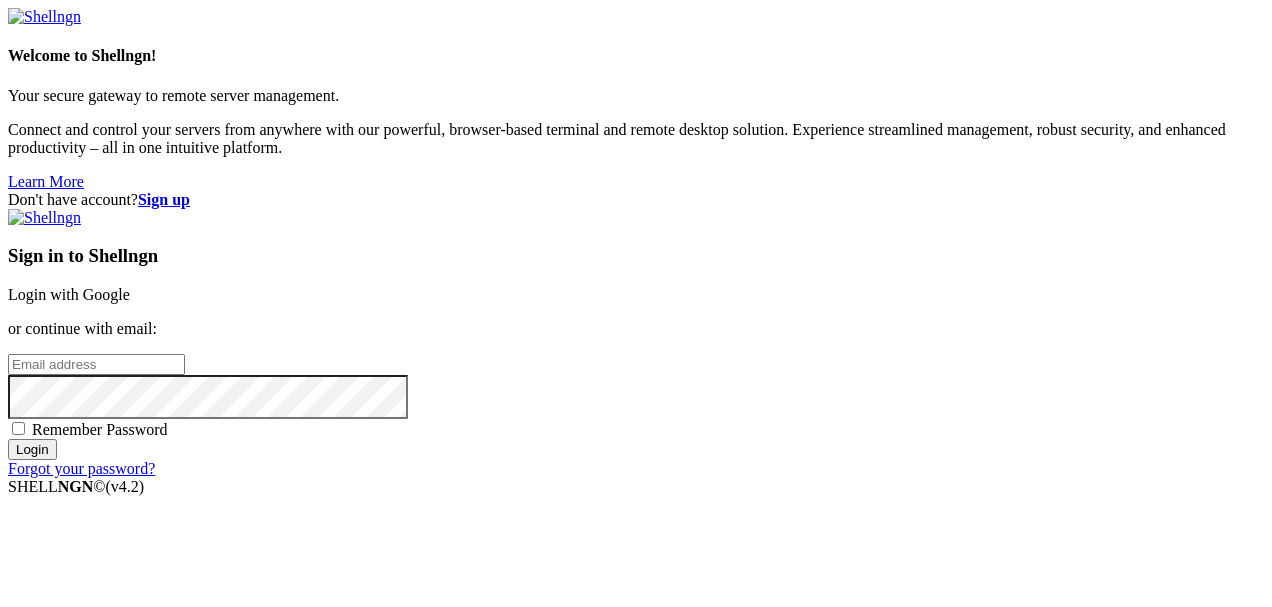 scroll, scrollTop: 0, scrollLeft: 0, axis: both 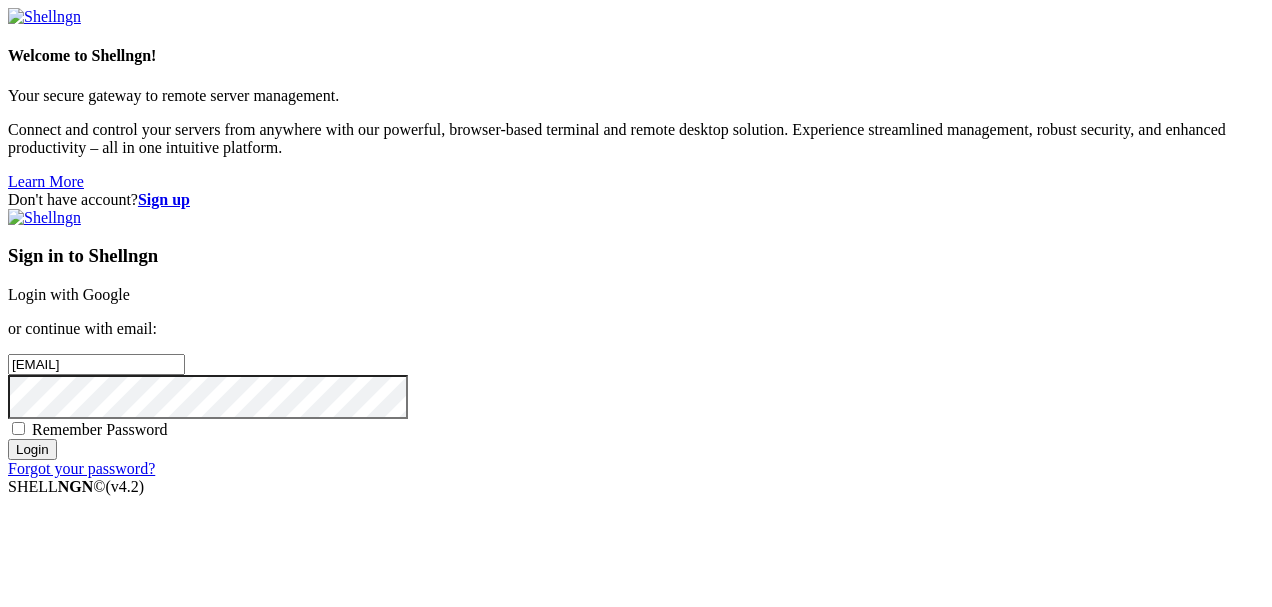 type on "[EMAIL]" 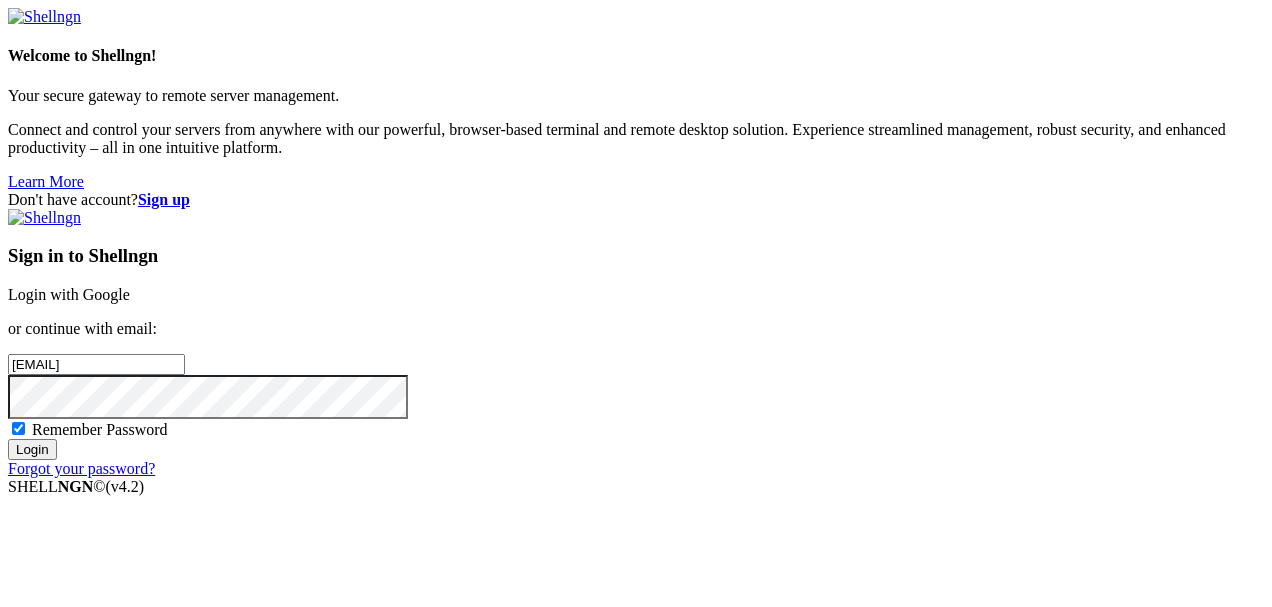 click on "Login" at bounding box center (32, 449) 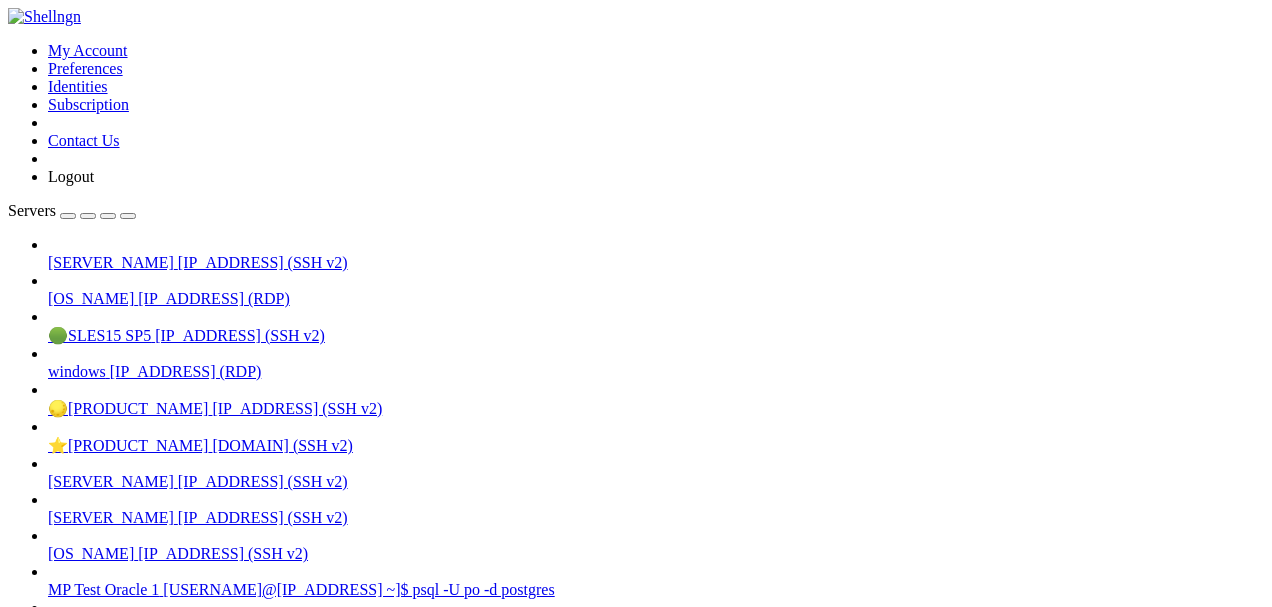 click on "[IP_ADDRESS] (SSH v2)" at bounding box center (263, 262) 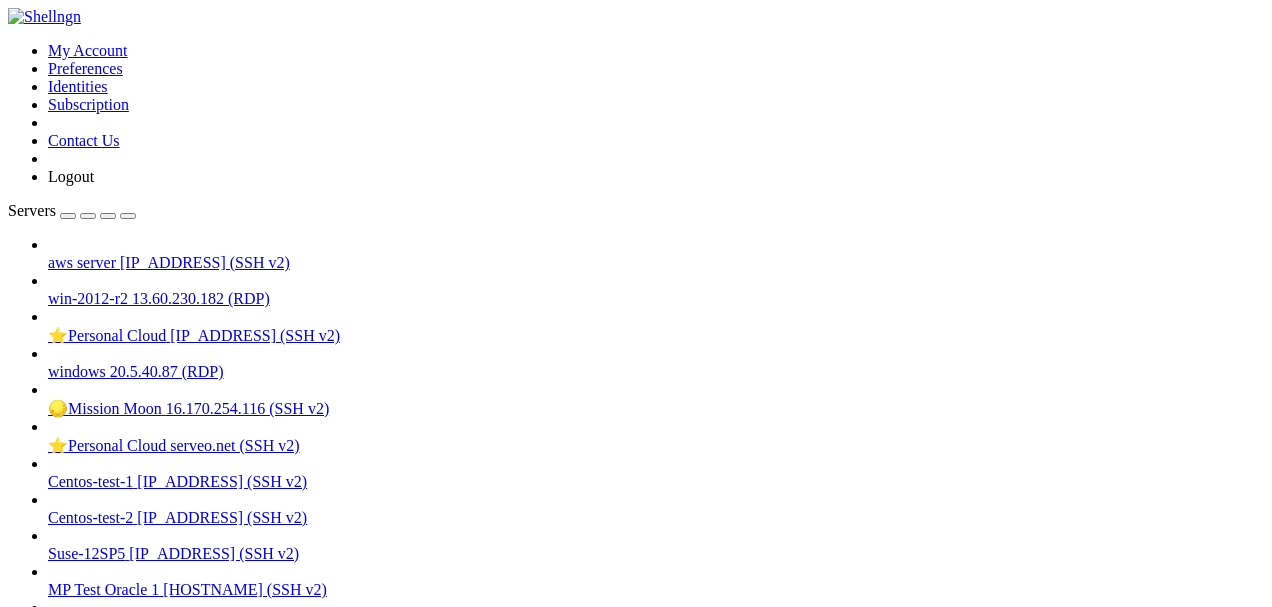 scroll, scrollTop: 0, scrollLeft: 0, axis: both 